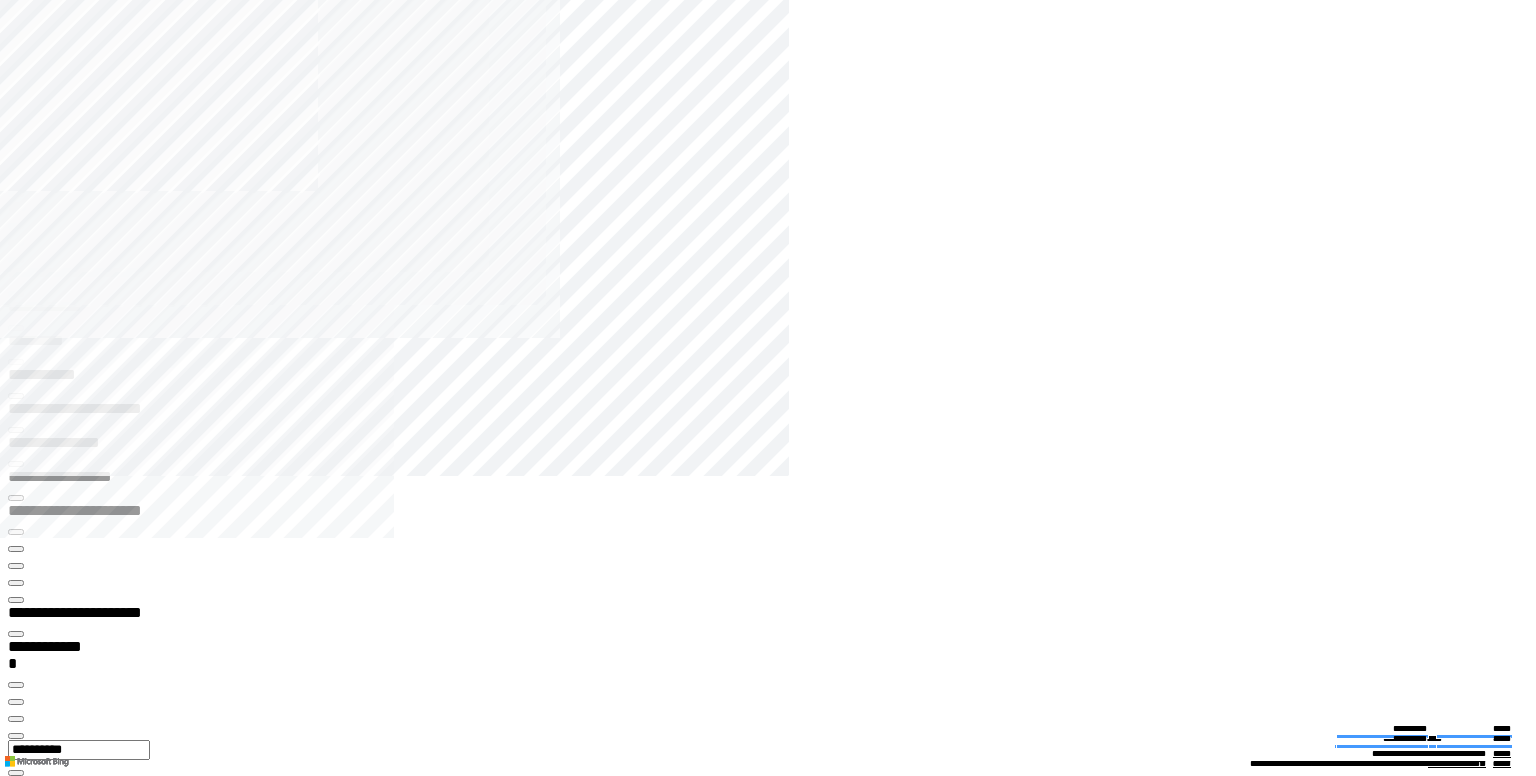 scroll, scrollTop: 0, scrollLeft: 0, axis: both 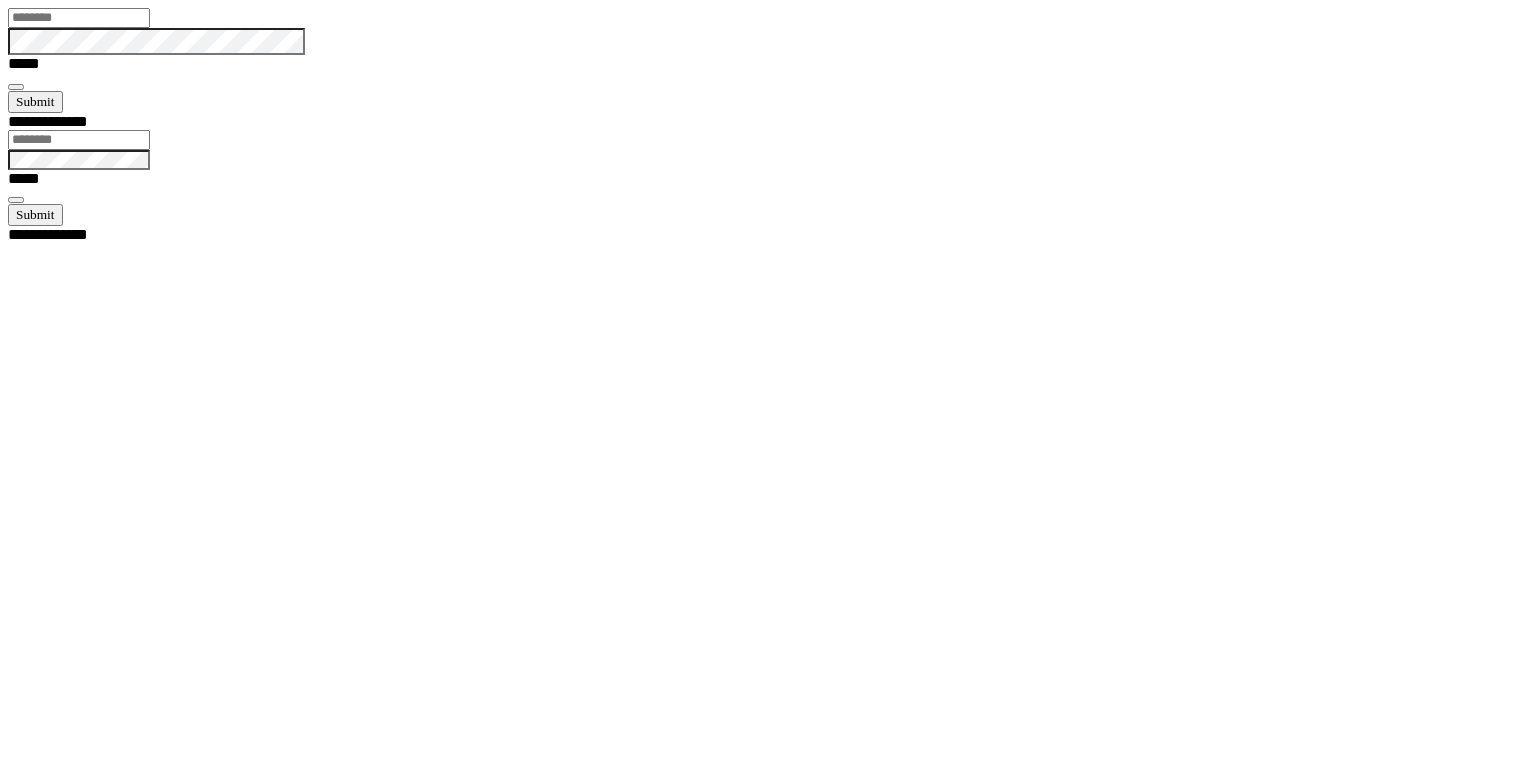 type on "********" 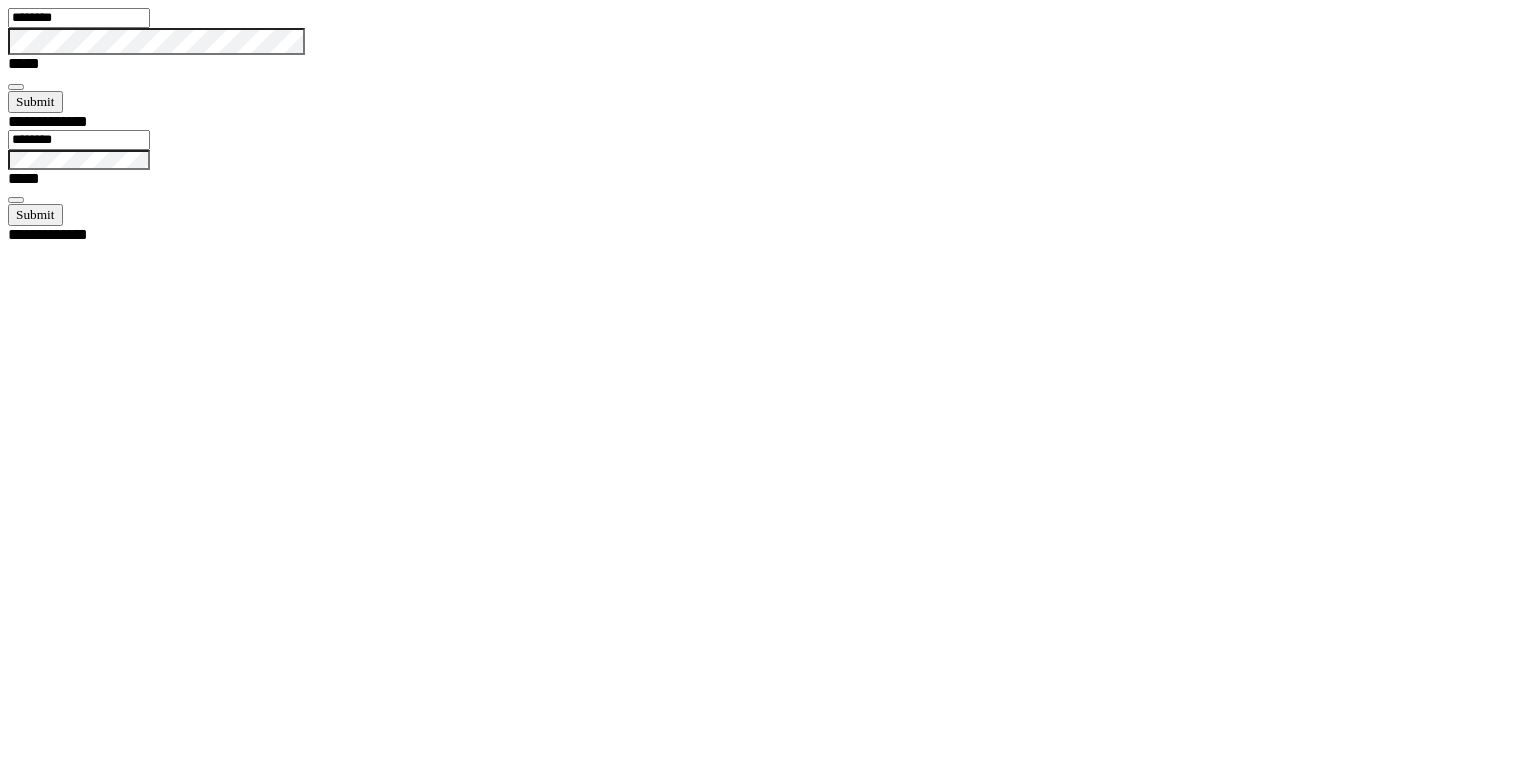 click at bounding box center (16, 87) 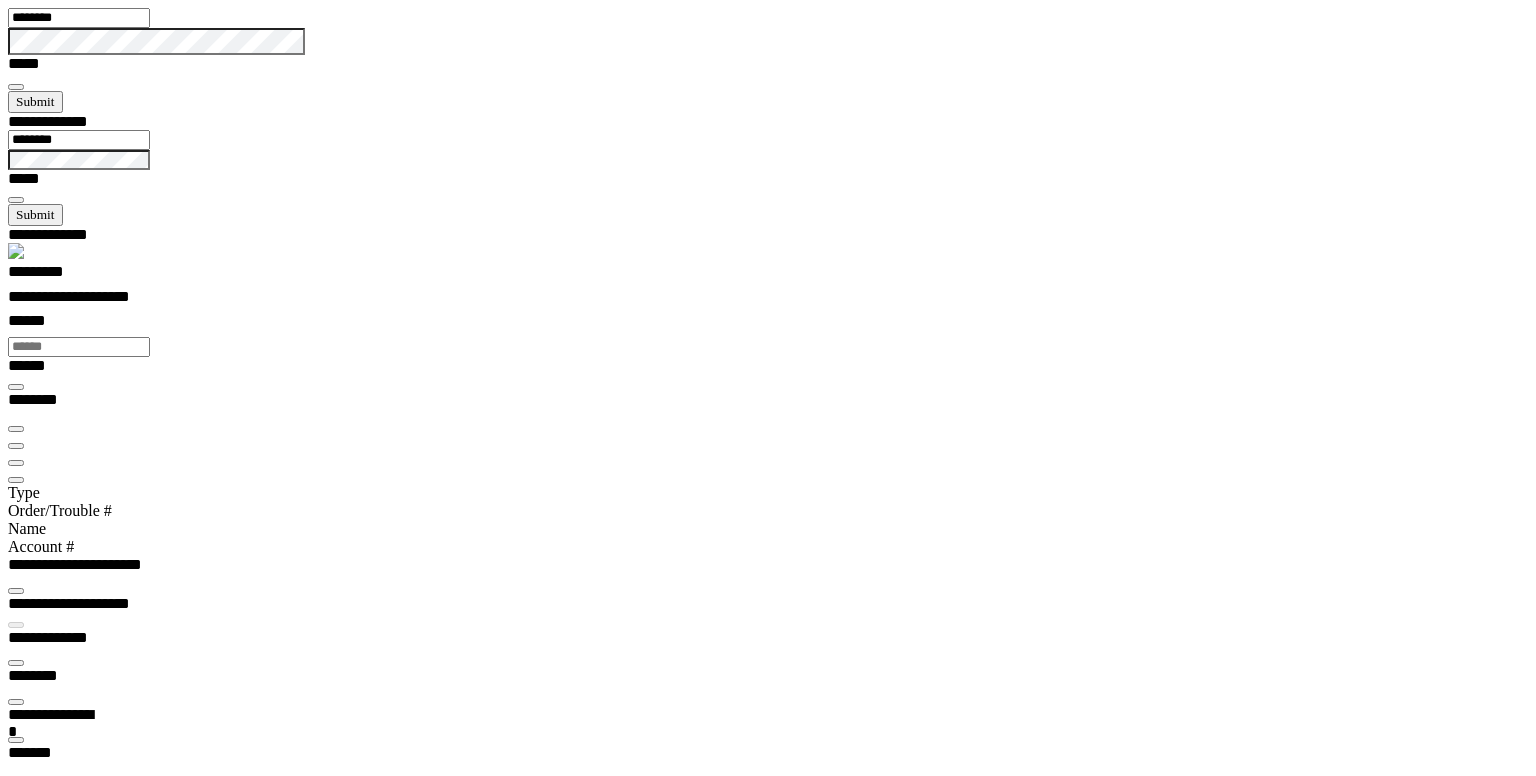 scroll, scrollTop: 100000, scrollLeft: 100000, axis: both 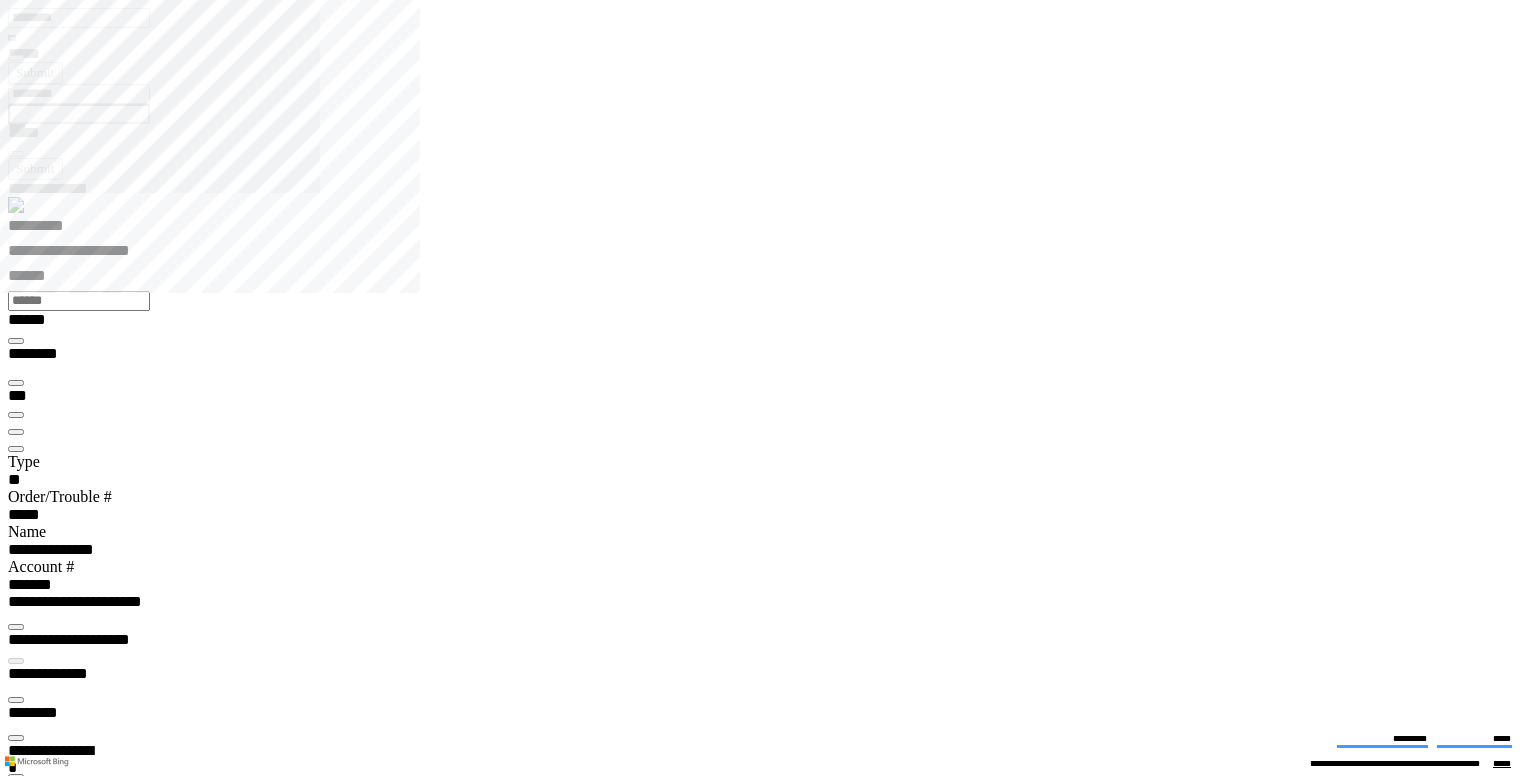 type on "*********" 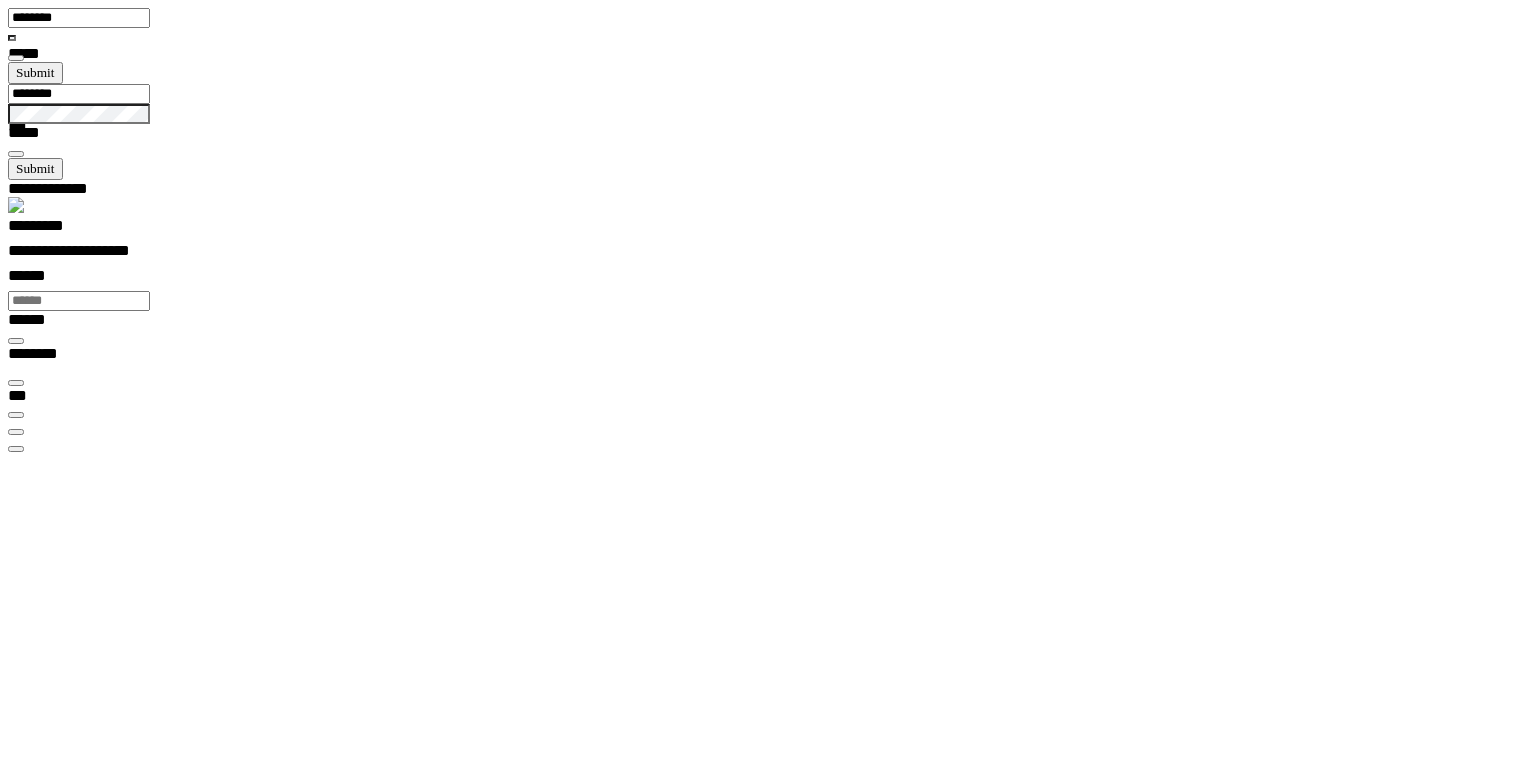 scroll, scrollTop: 99756, scrollLeft: 99508, axis: both 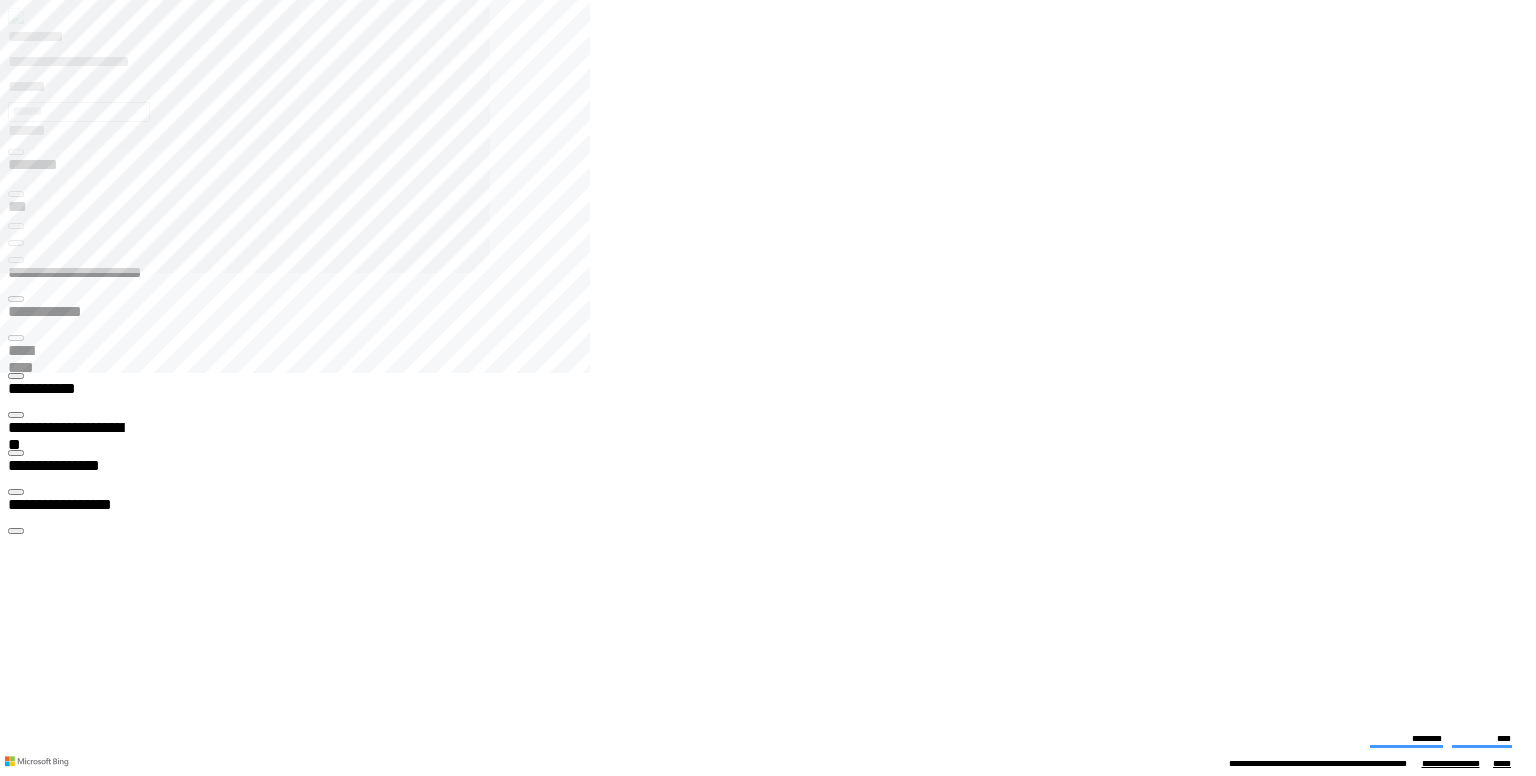 click on "**********" at bounding box center (70, 2285) 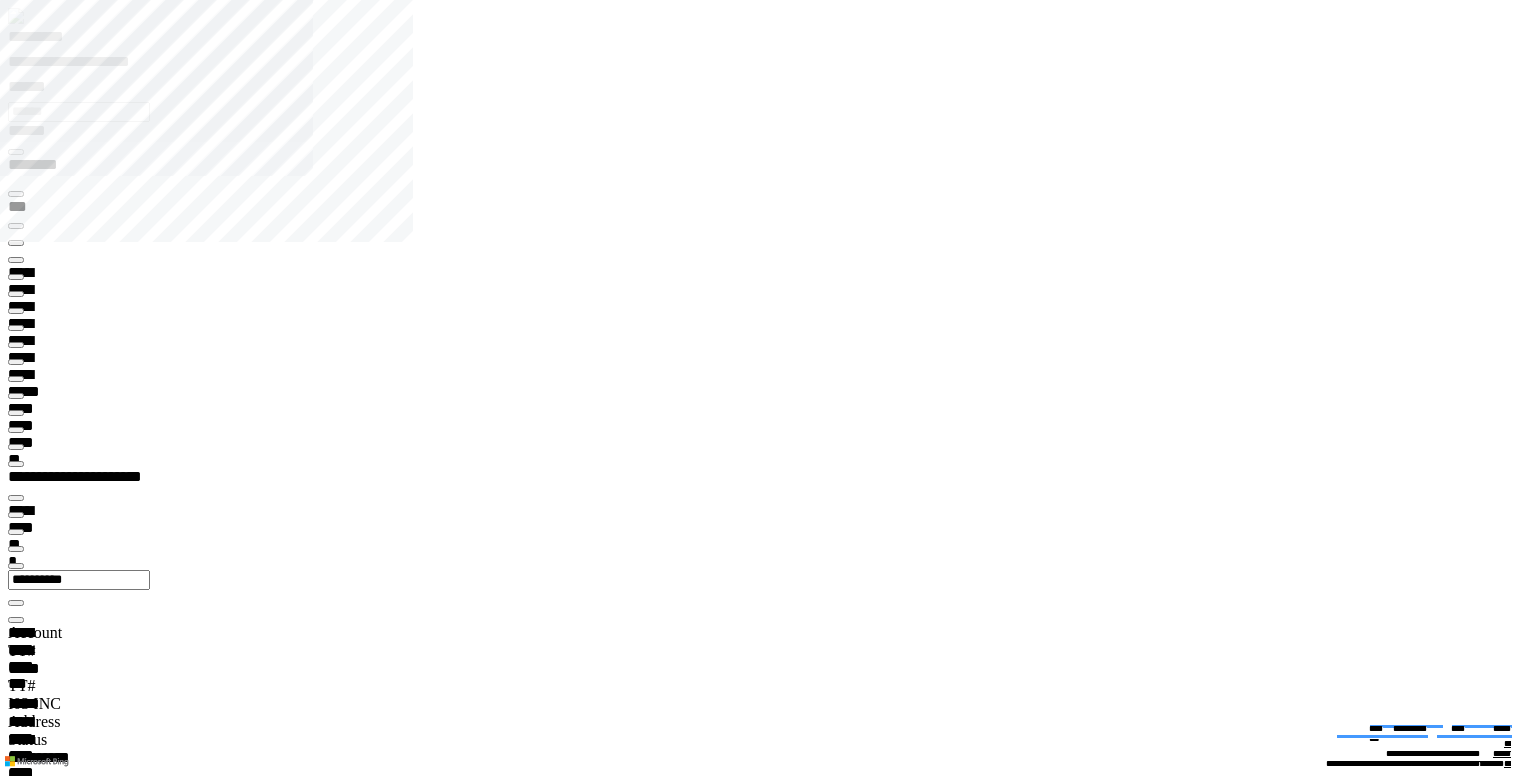 click at bounding box center (16, 7813) 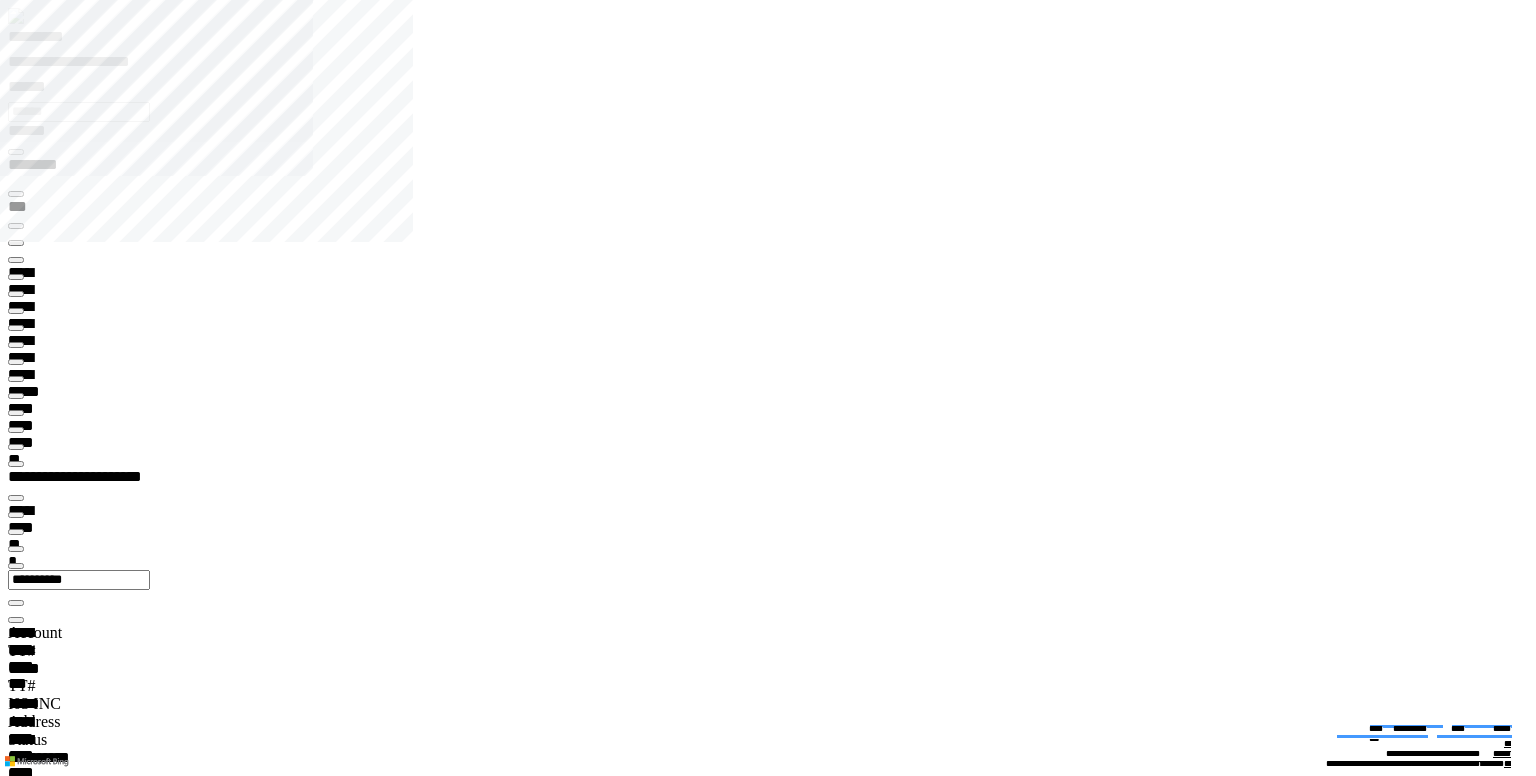 click at bounding box center [16, 4594] 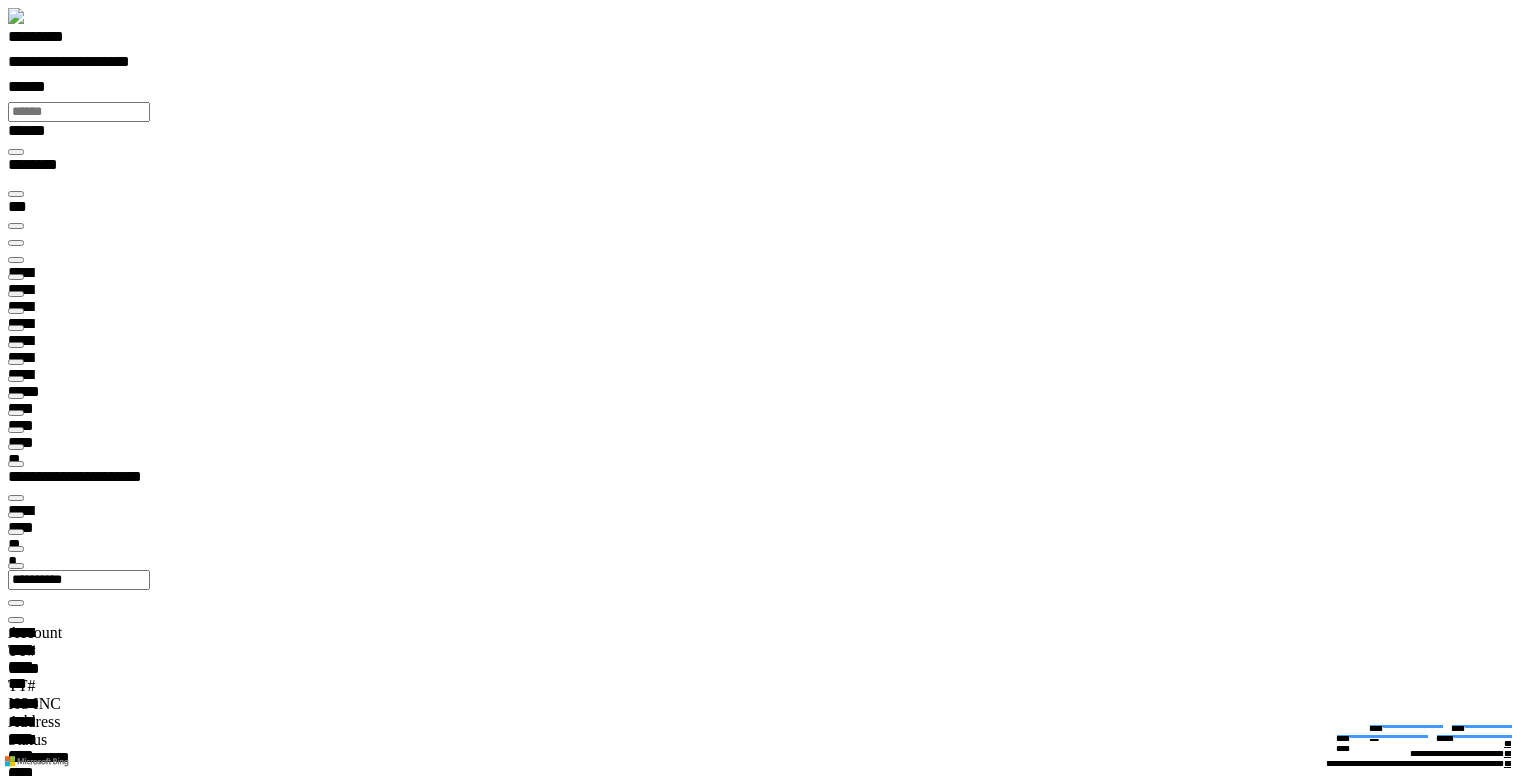 click on "*" at bounding box center (50, 18595) 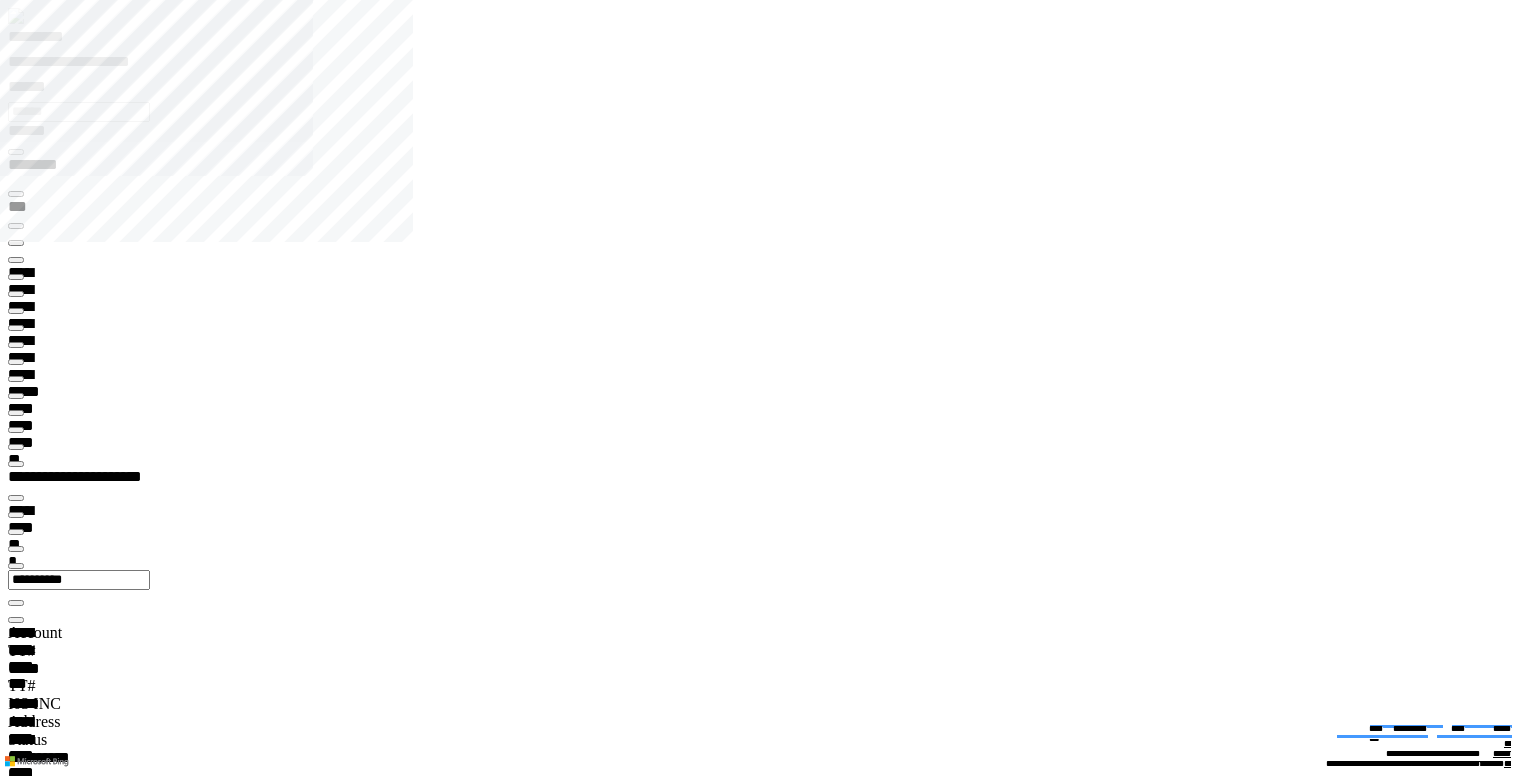 click at bounding box center [16, 4555] 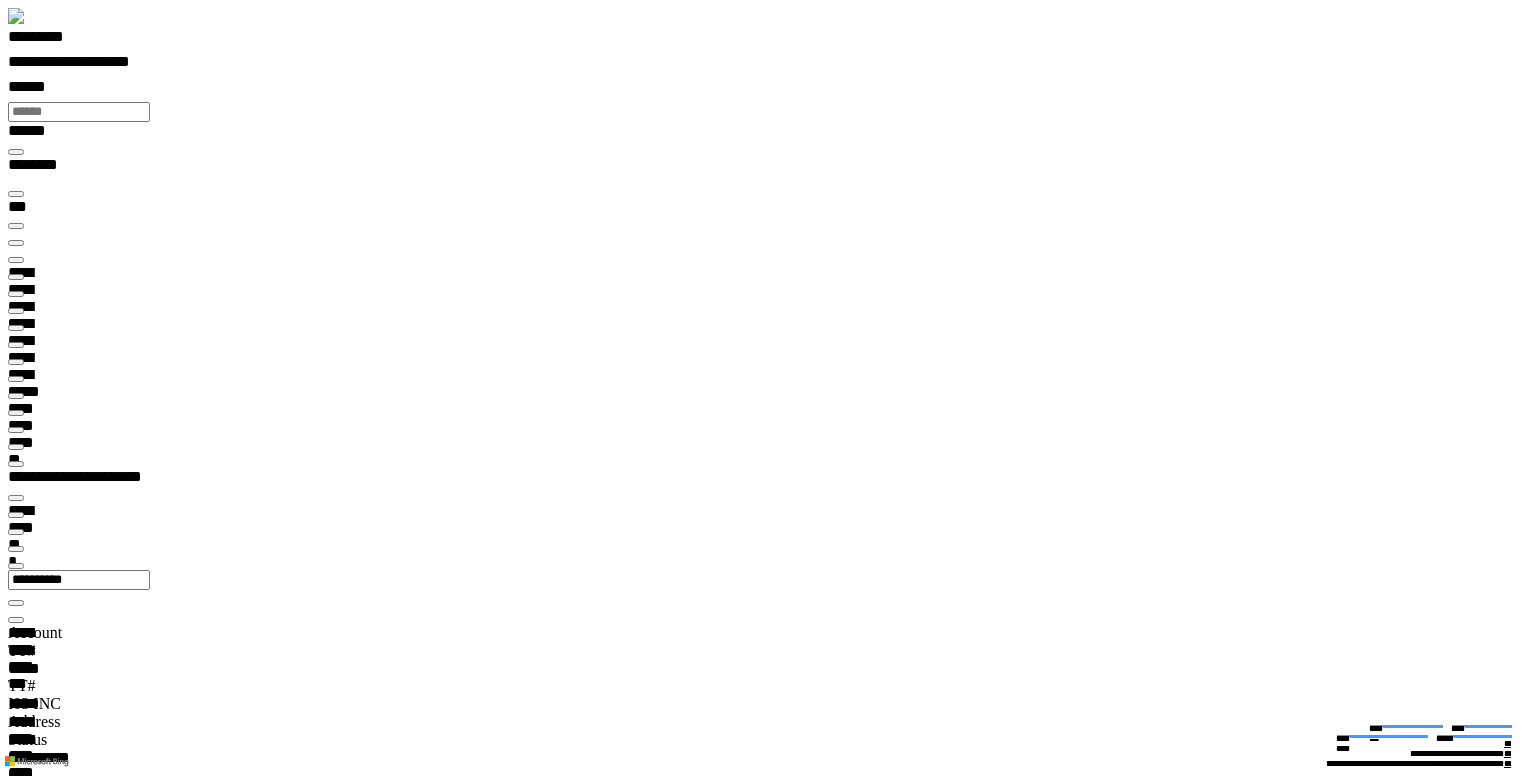 click at bounding box center [16, 15824] 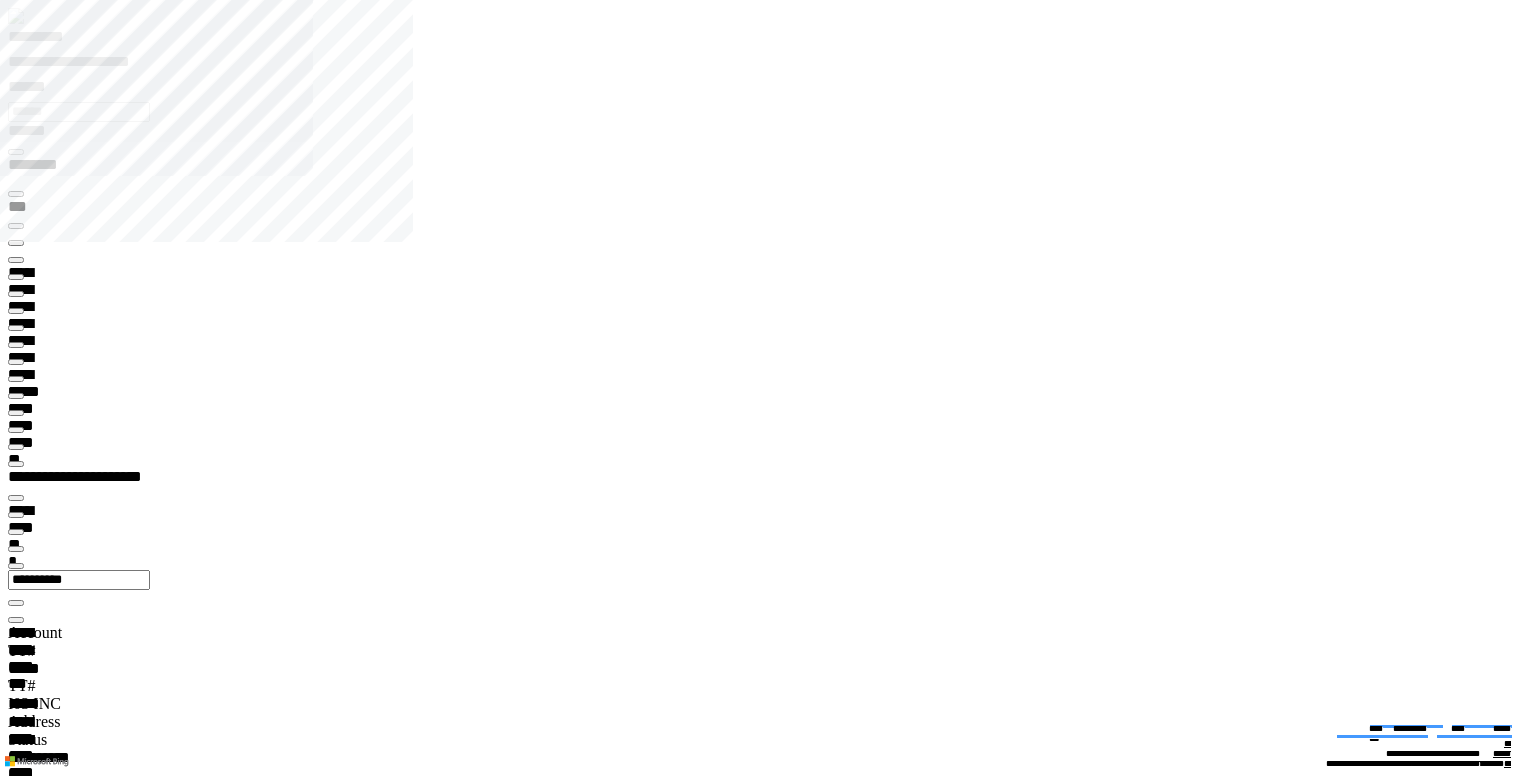 click at bounding box center [16, 8142] 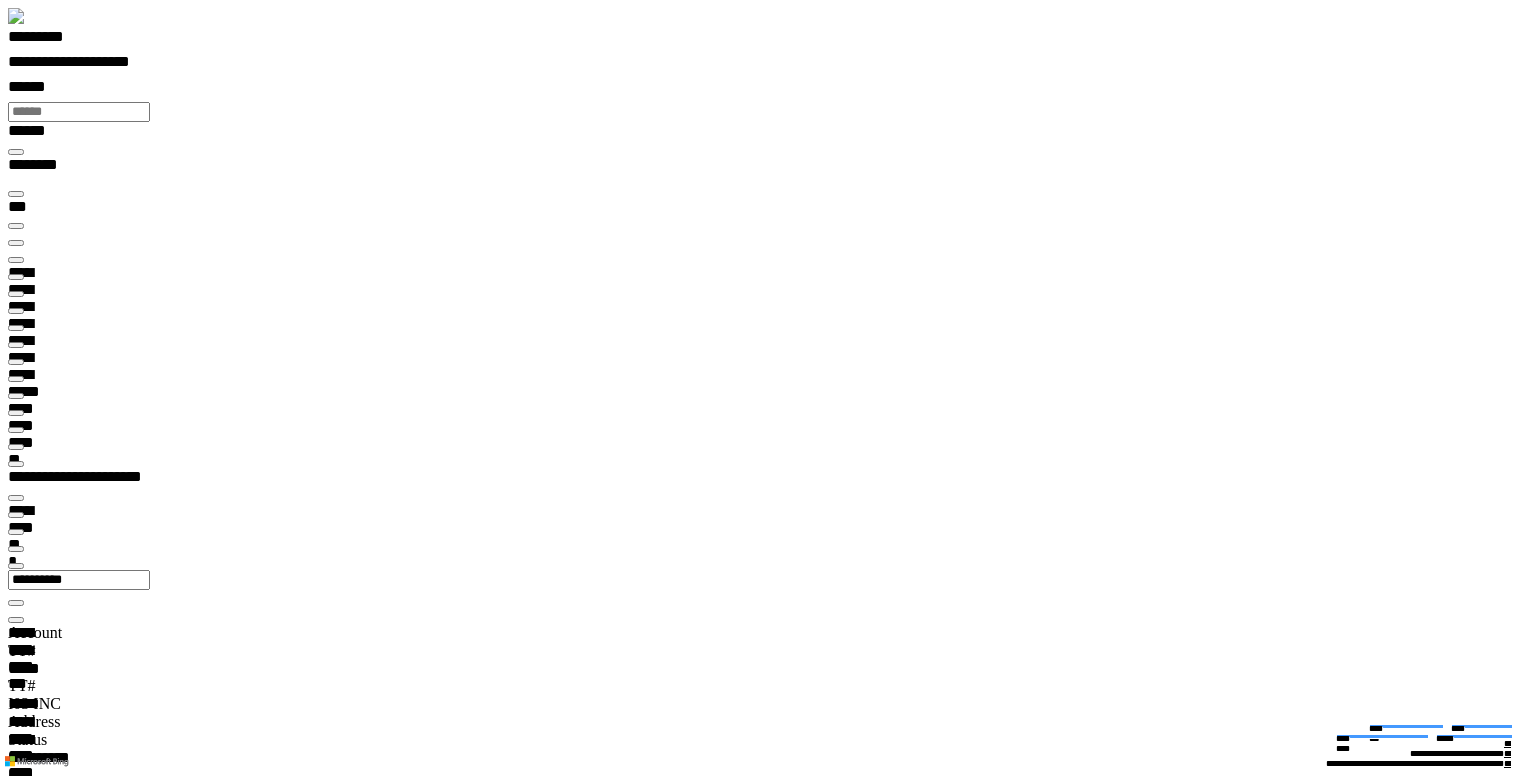 click at bounding box center (16, 4555) 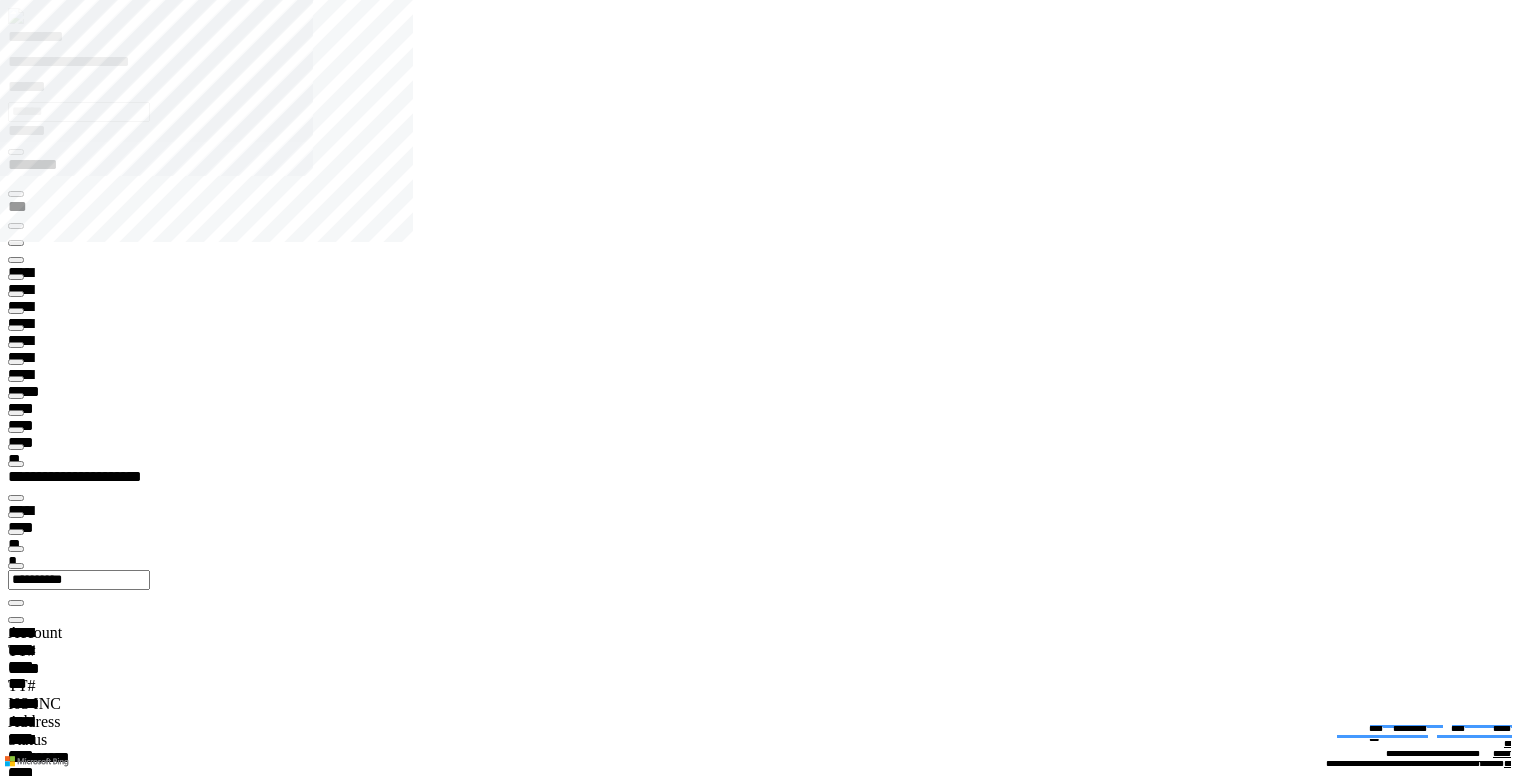 click at bounding box center (16, 7976) 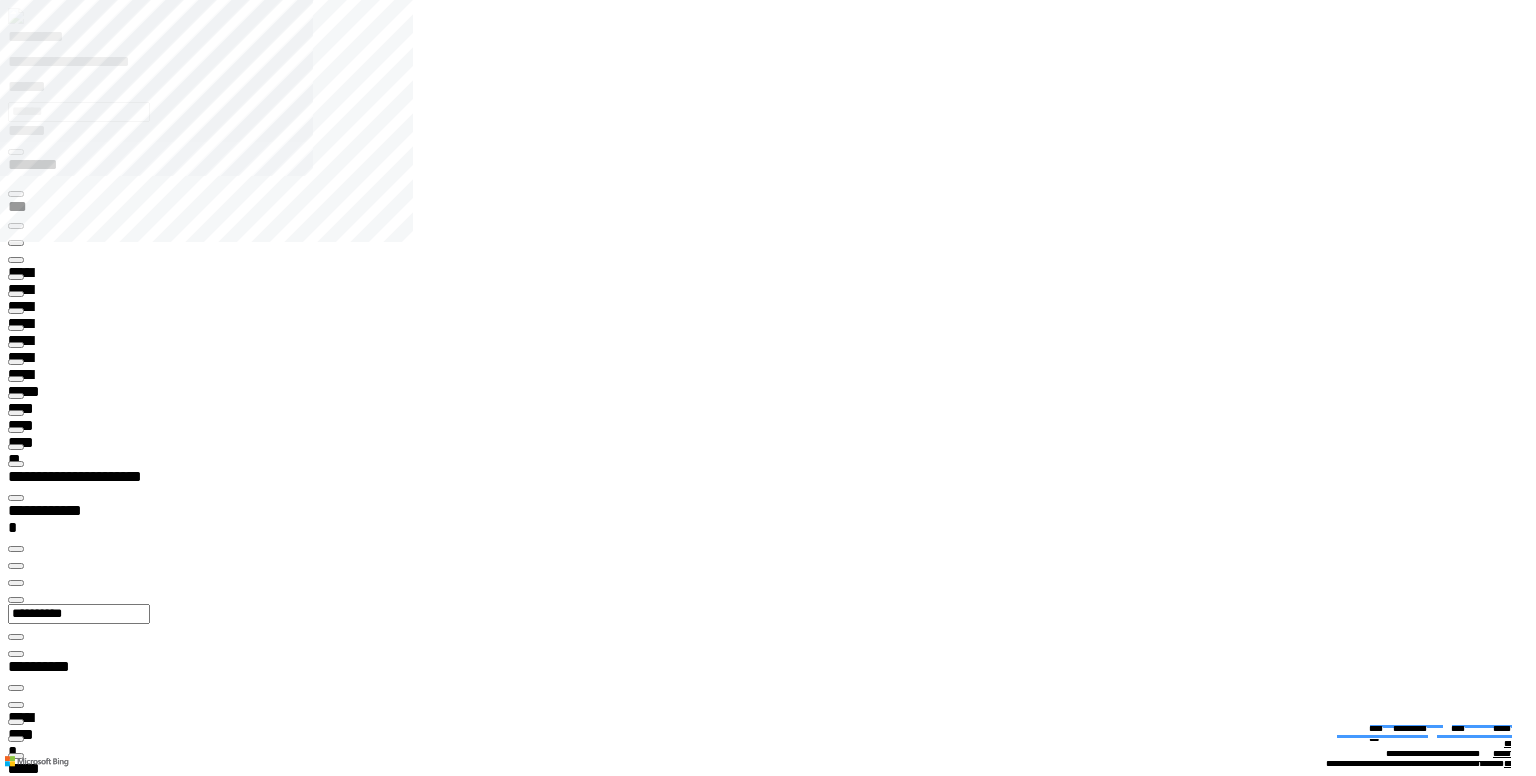 click at bounding box center [16, 4382] 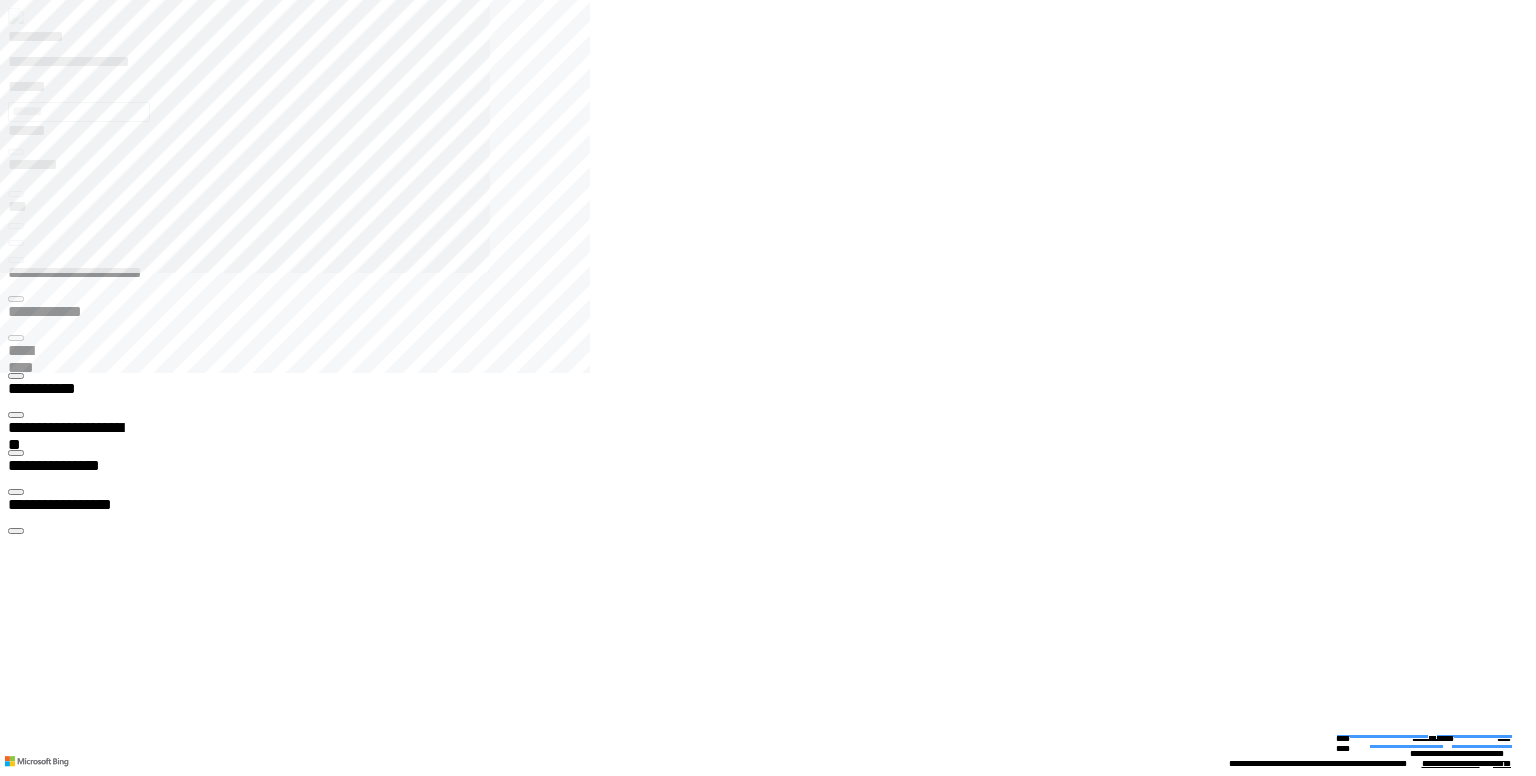 click at bounding box center (16, 453) 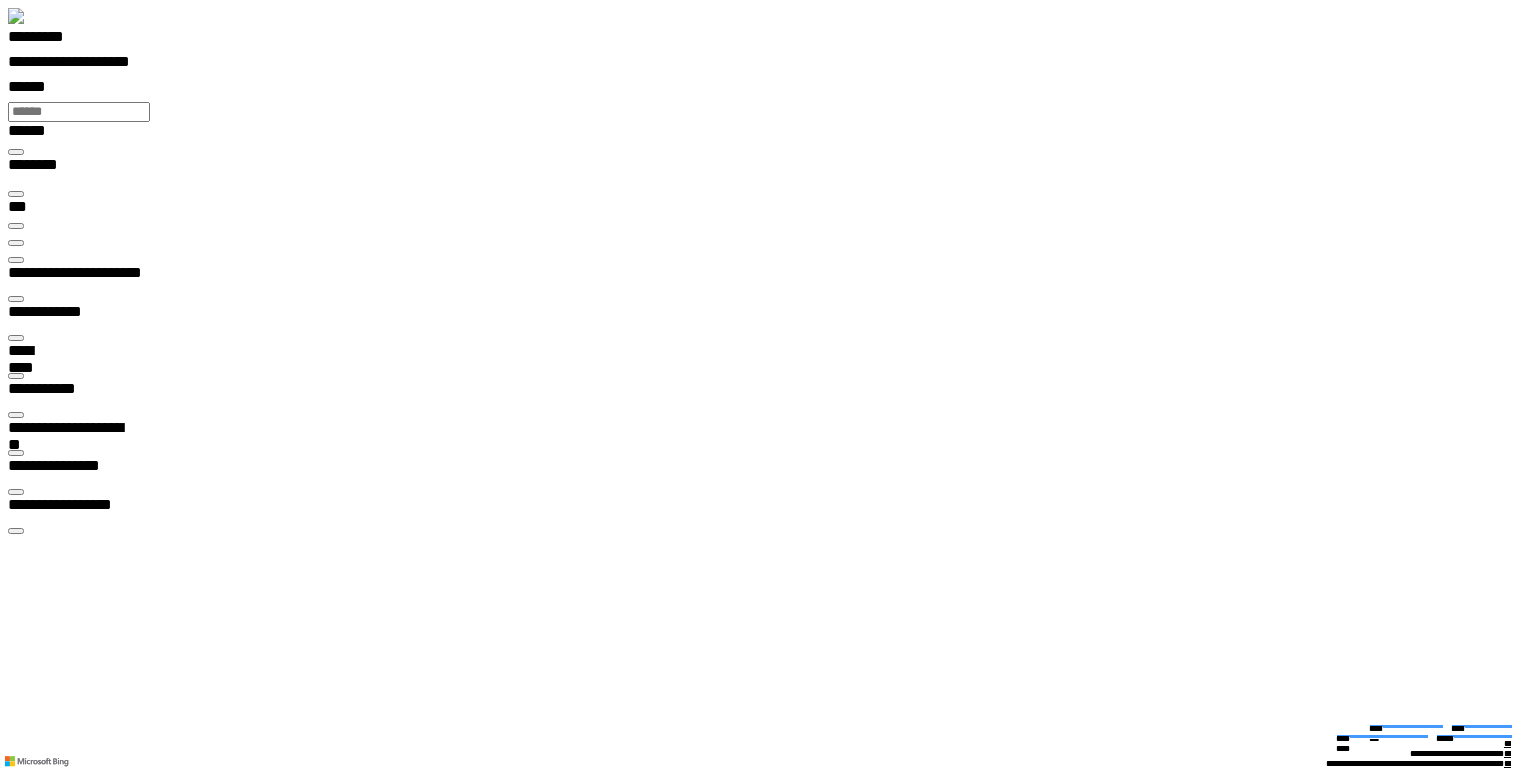 scroll, scrollTop: 99968, scrollLeft: 99880, axis: both 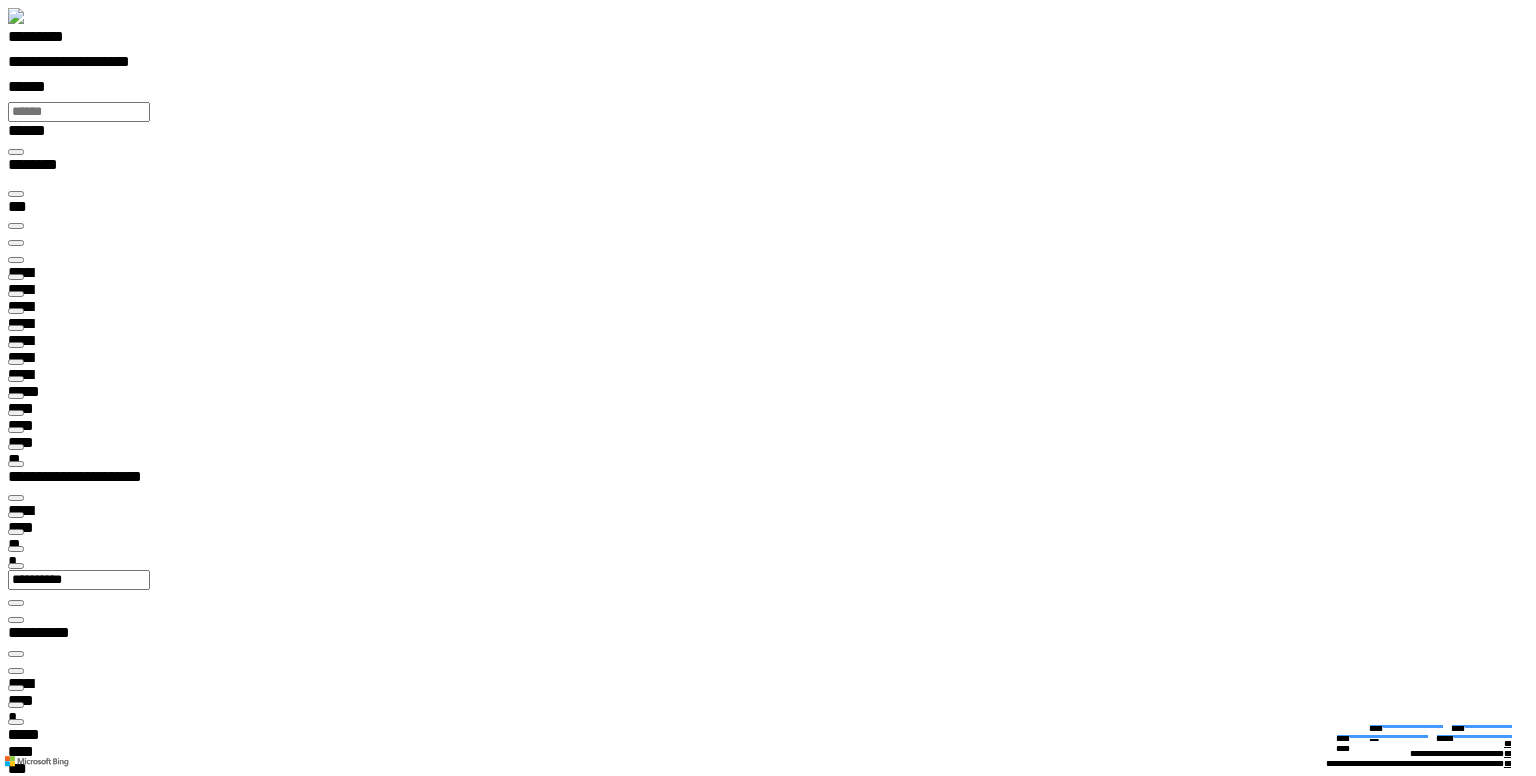 click on "**********" at bounding box center [85, 42712] 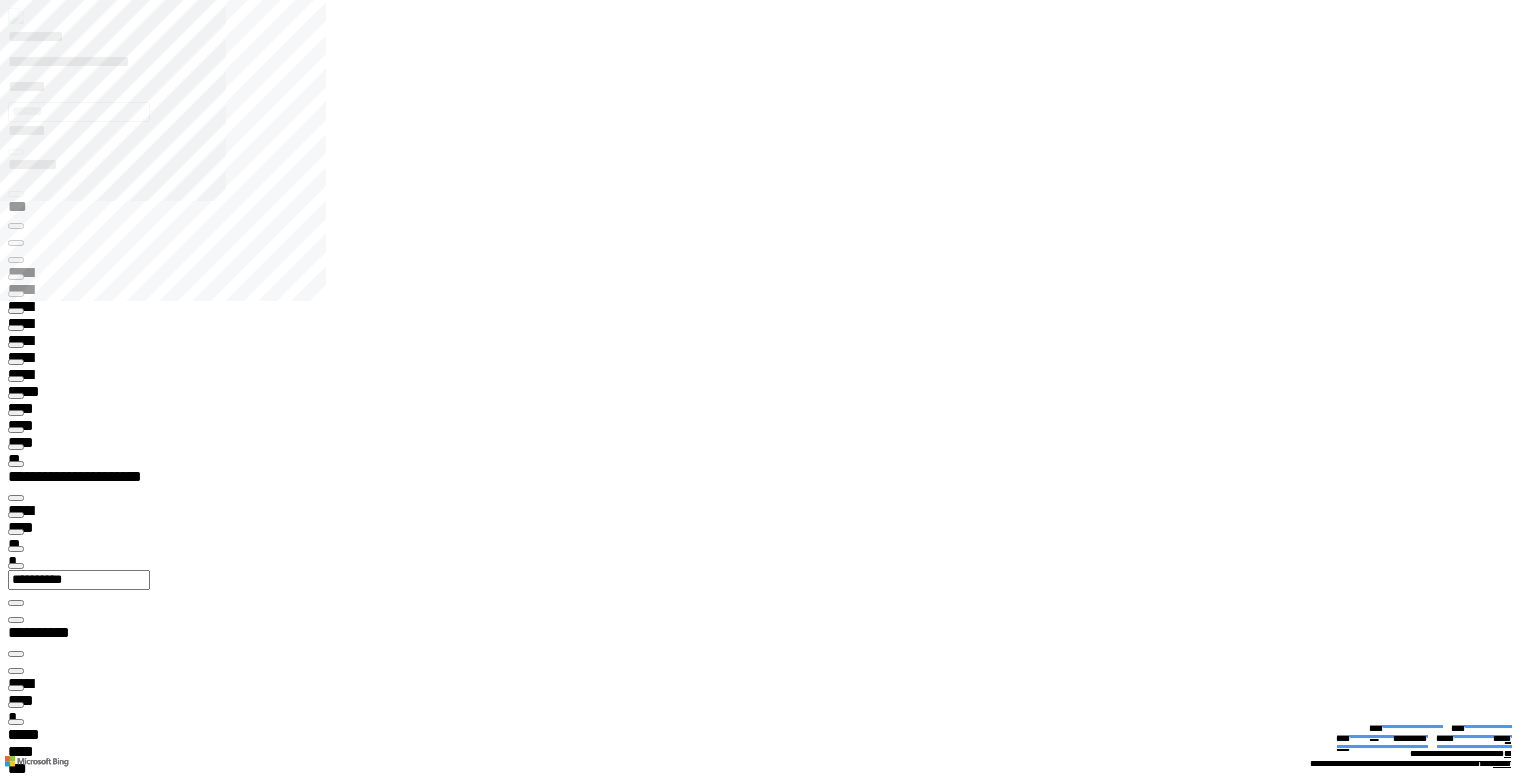 drag, startPoint x: 867, startPoint y: 533, endPoint x: 1065, endPoint y: 545, distance: 198.3633 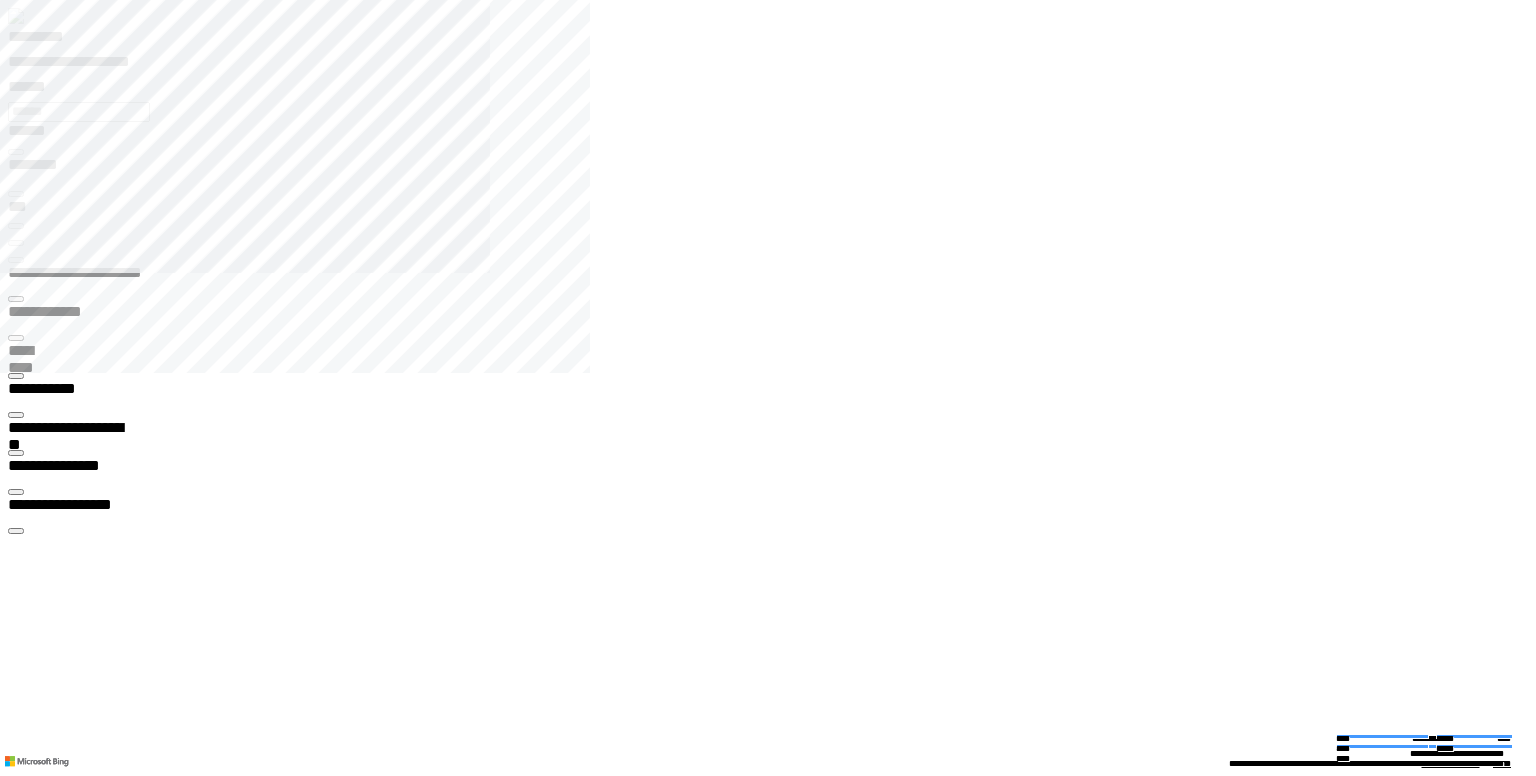 click at bounding box center [16, 453] 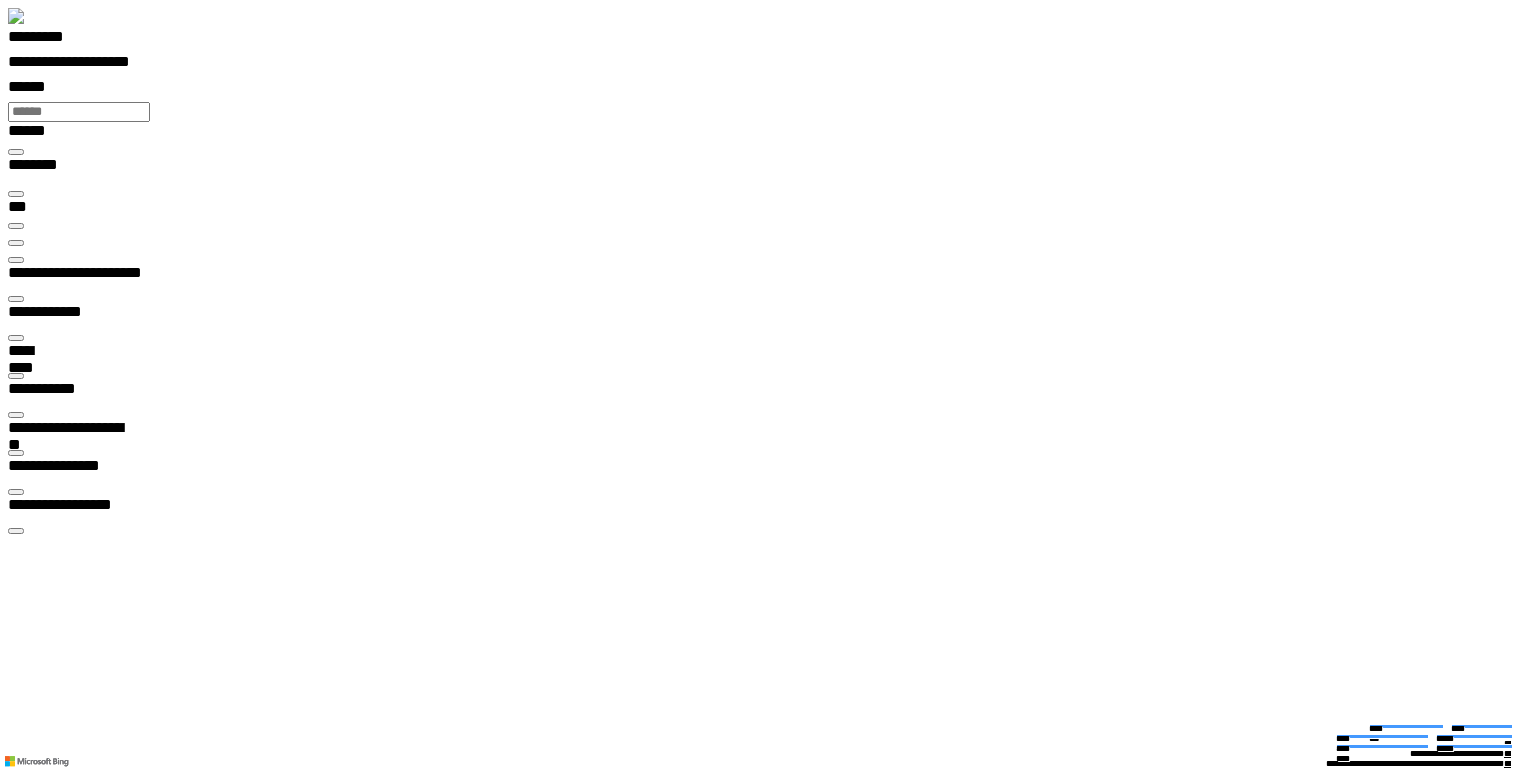 click at bounding box center [33, 5874] 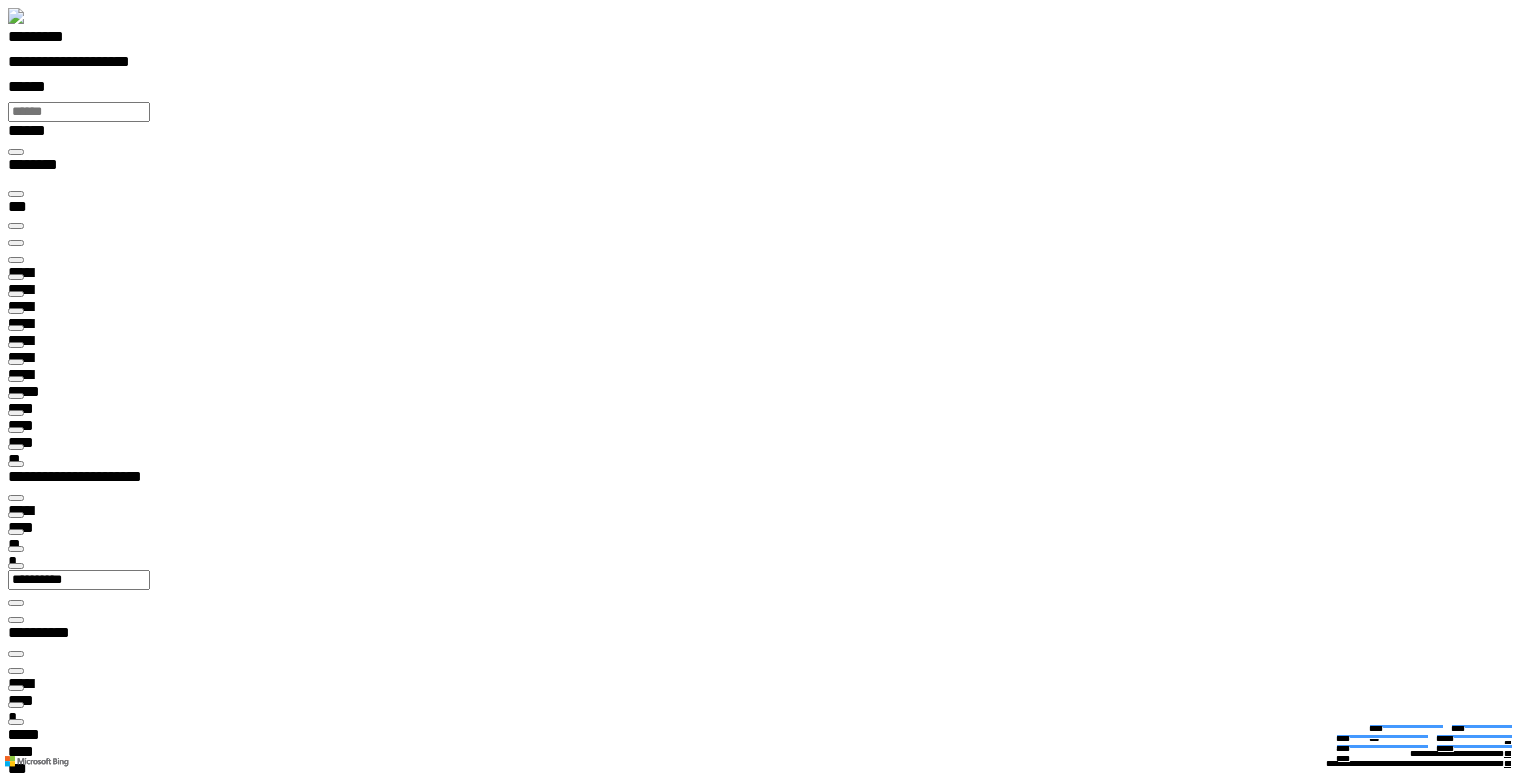 click on "**********" at bounding box center [88, 42670] 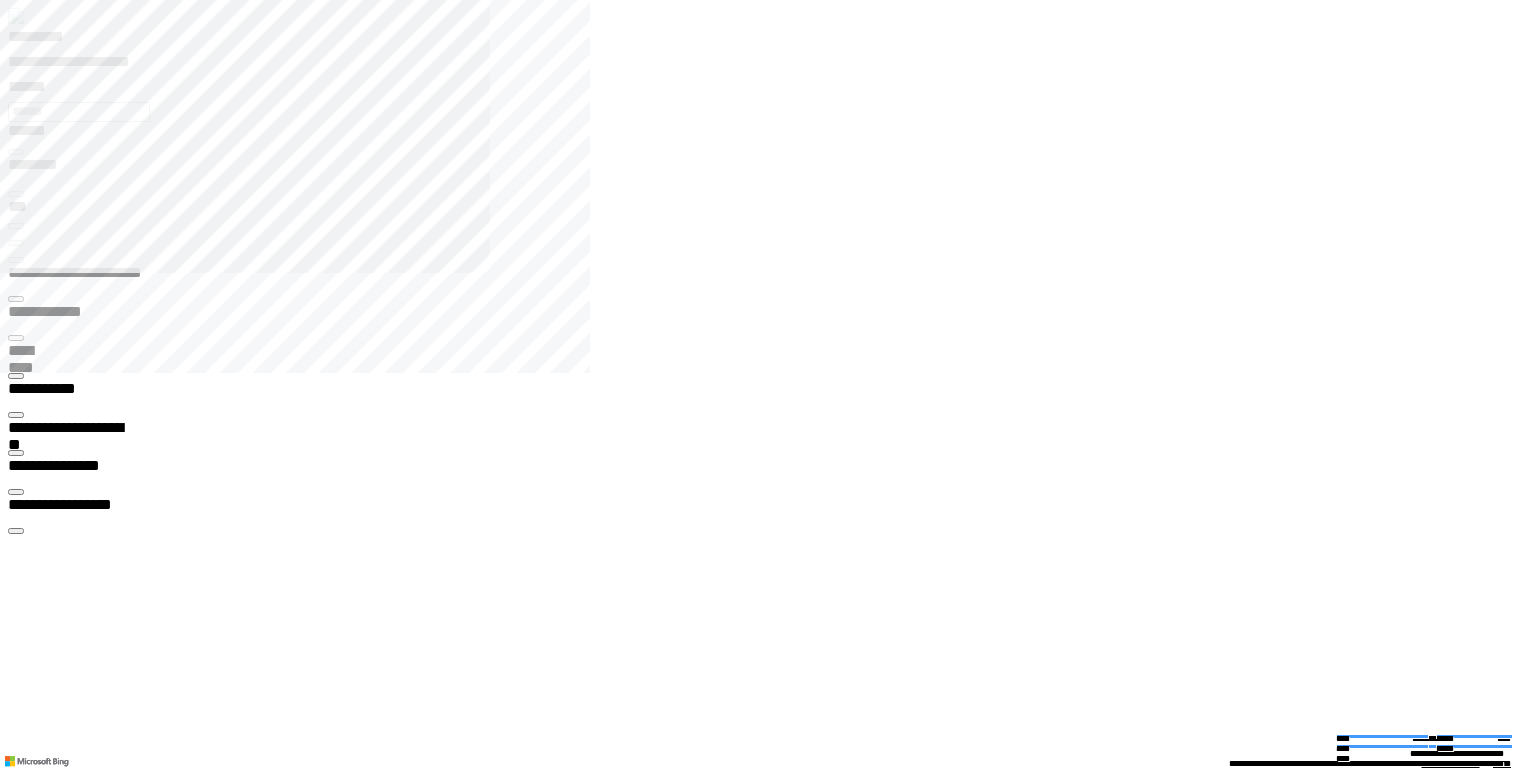 click at bounding box center (16, 453) 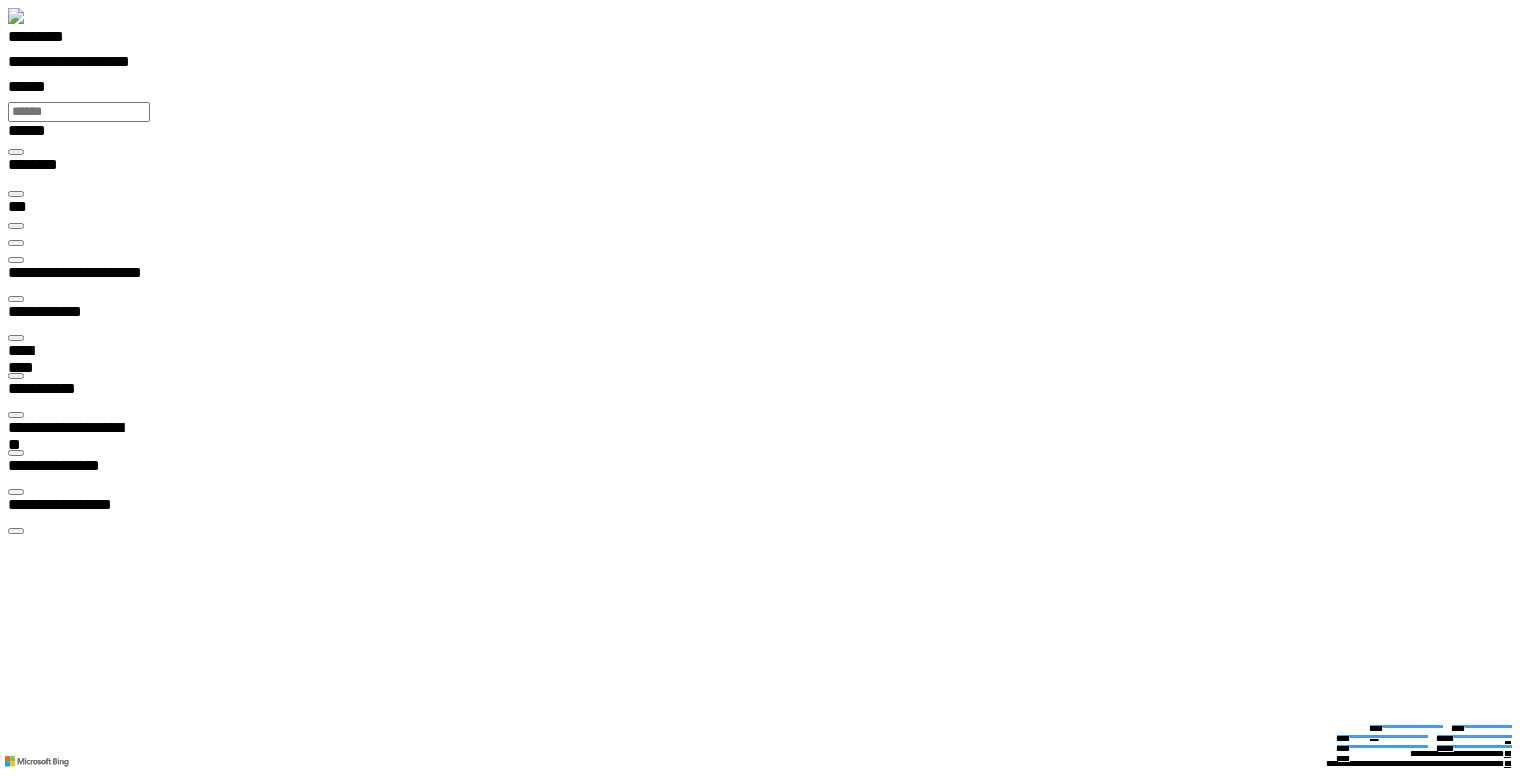 scroll, scrollTop: 41, scrollLeft: 1017, axis: both 